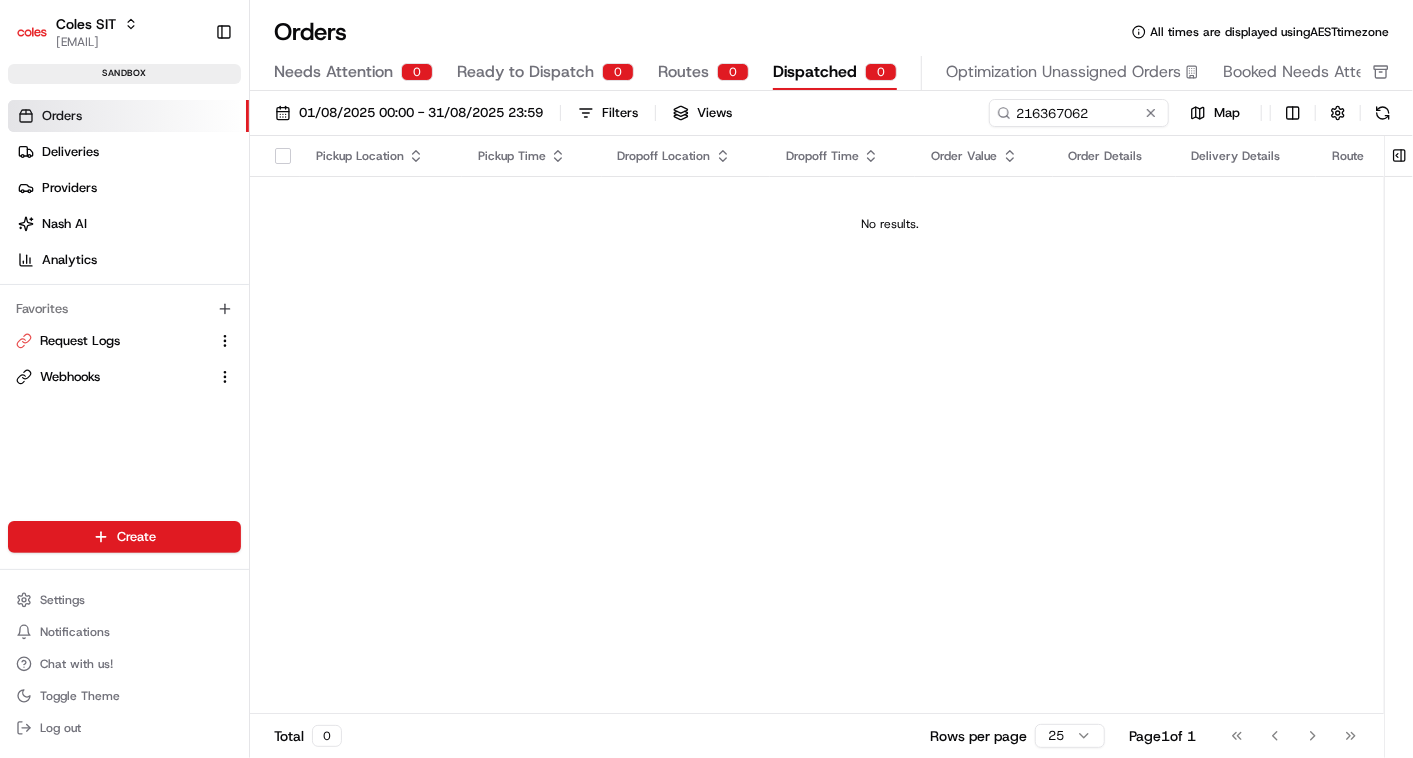 scroll, scrollTop: 0, scrollLeft: 0, axis: both 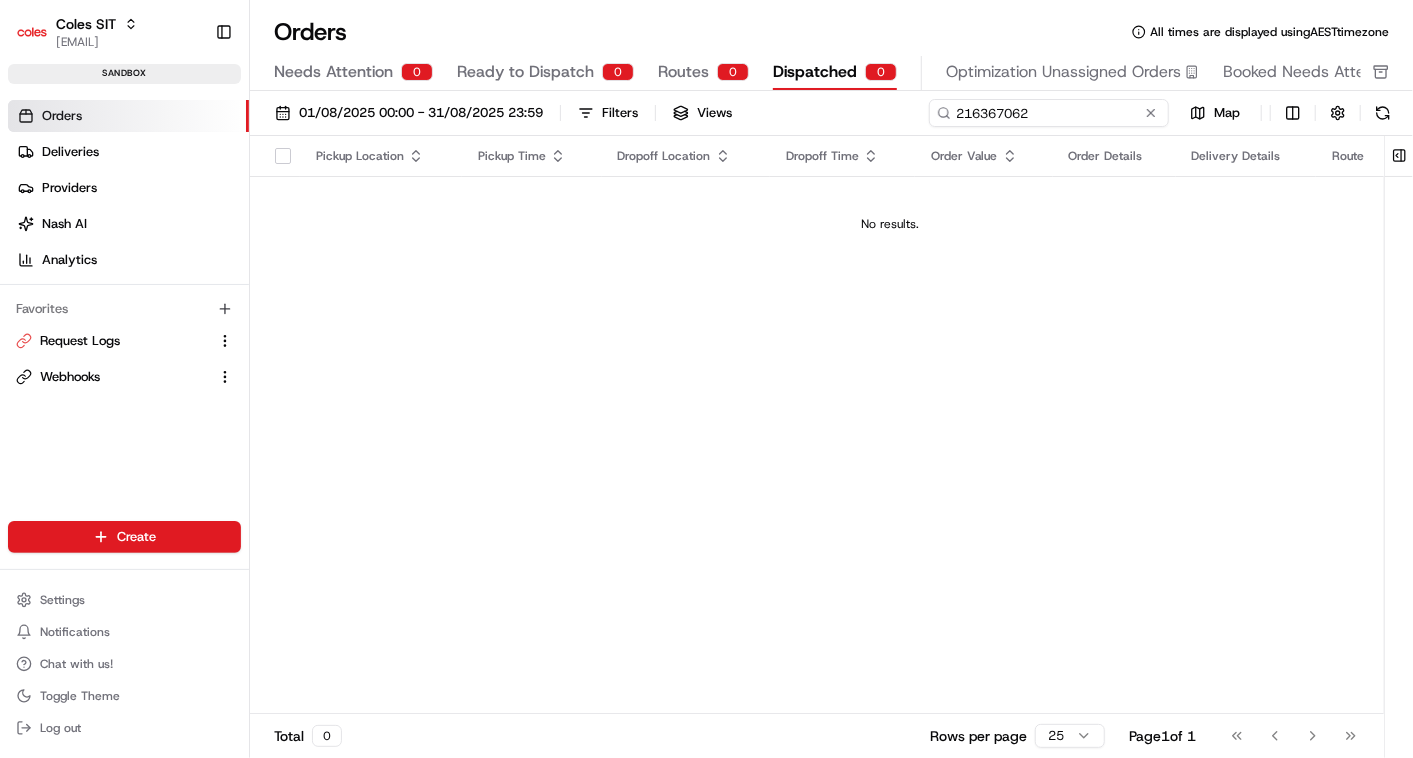 click on "216367062" at bounding box center [1049, 113] 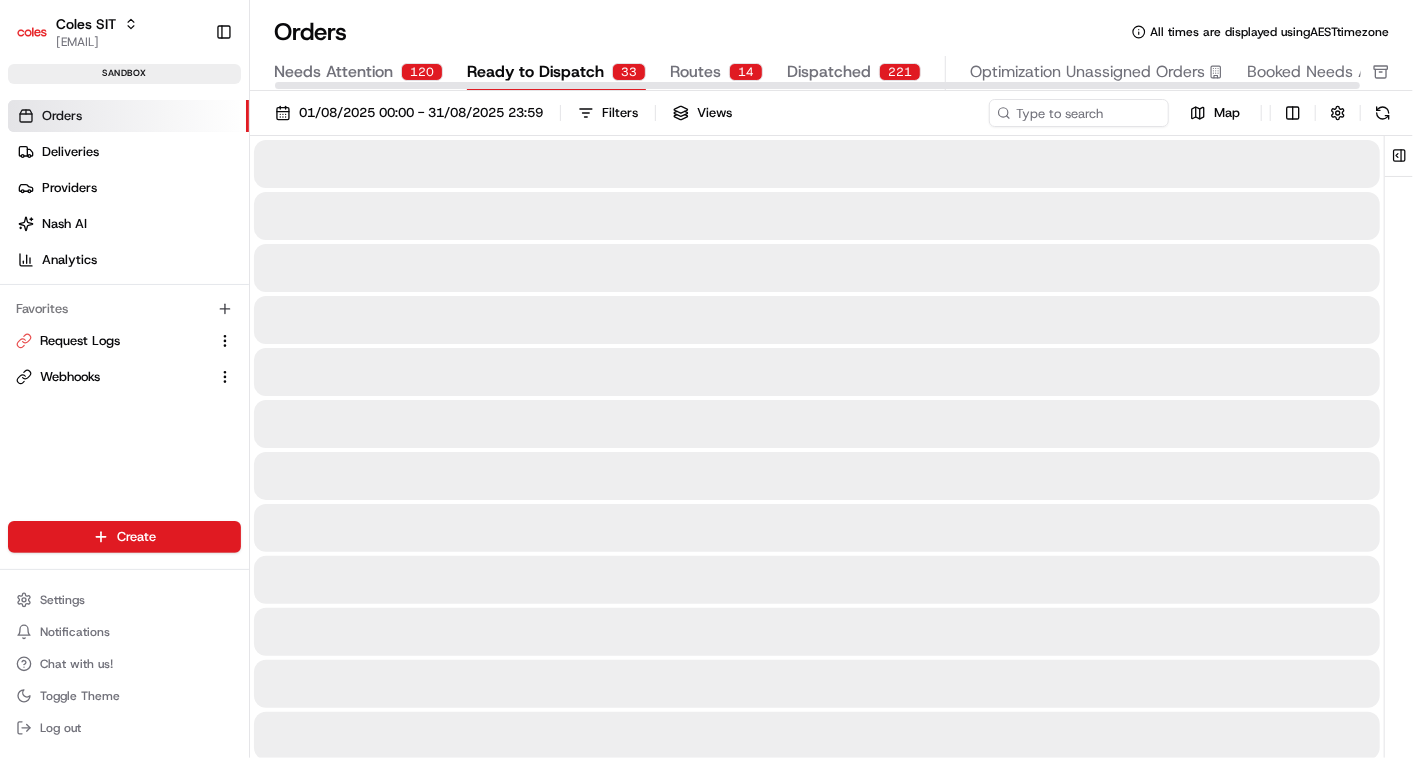 click on "Ready to Dispatch" at bounding box center (535, 72) 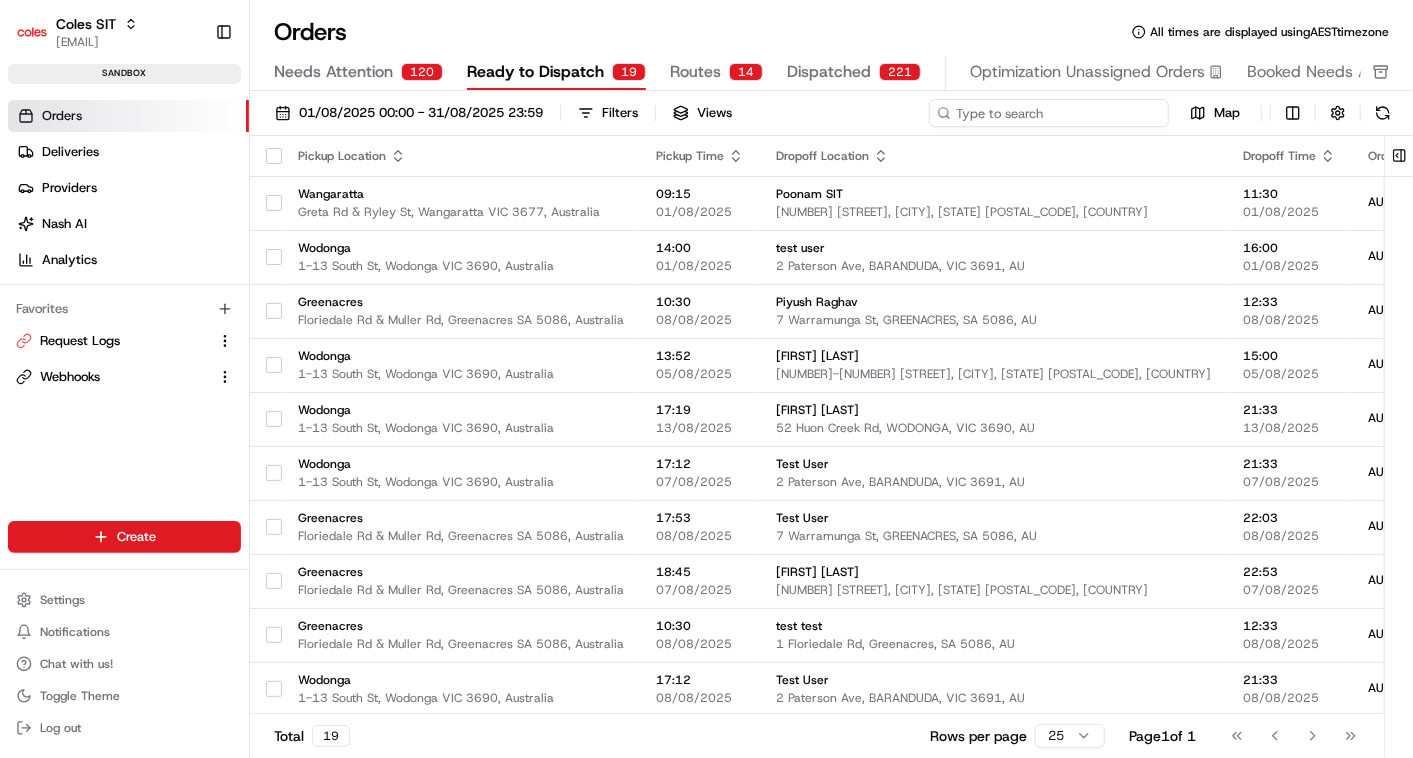 click at bounding box center [1049, 113] 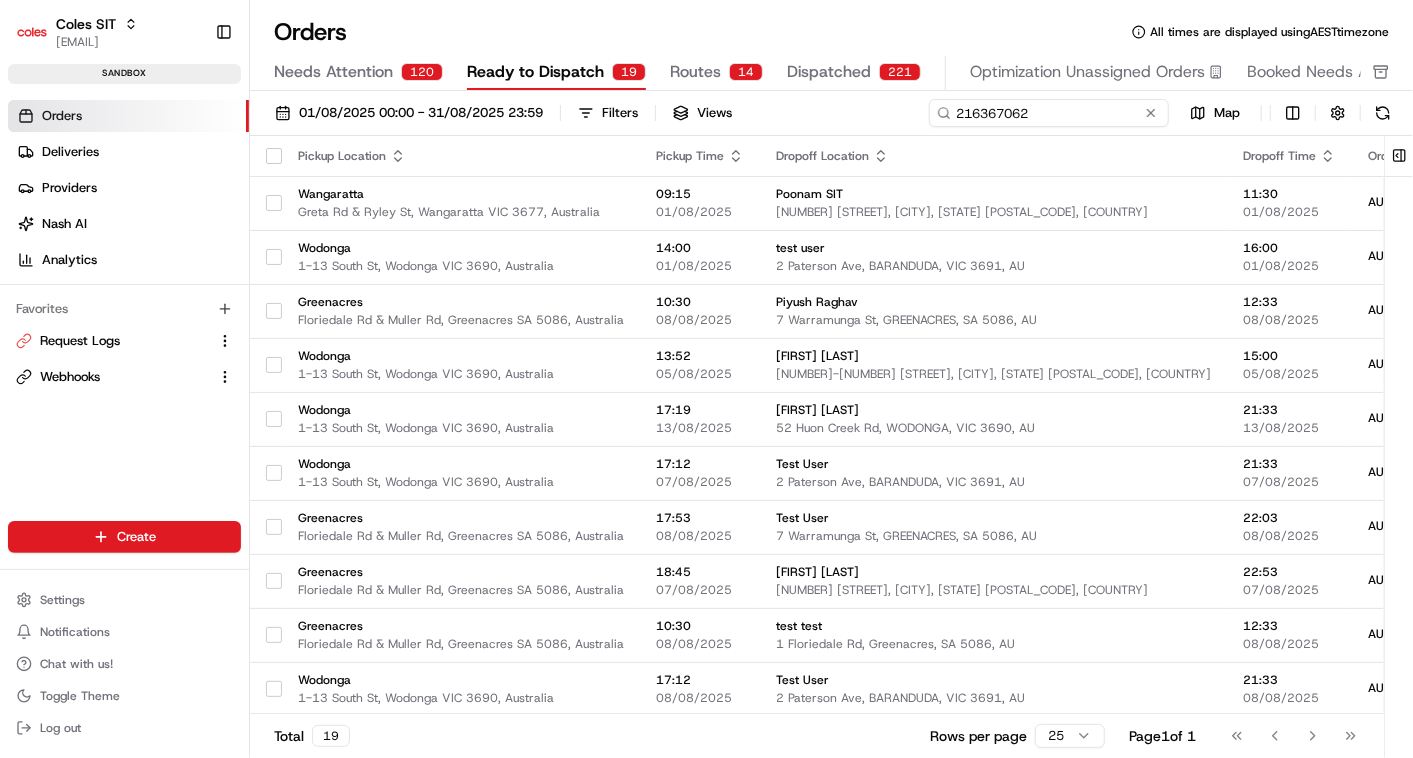 type on "216367062" 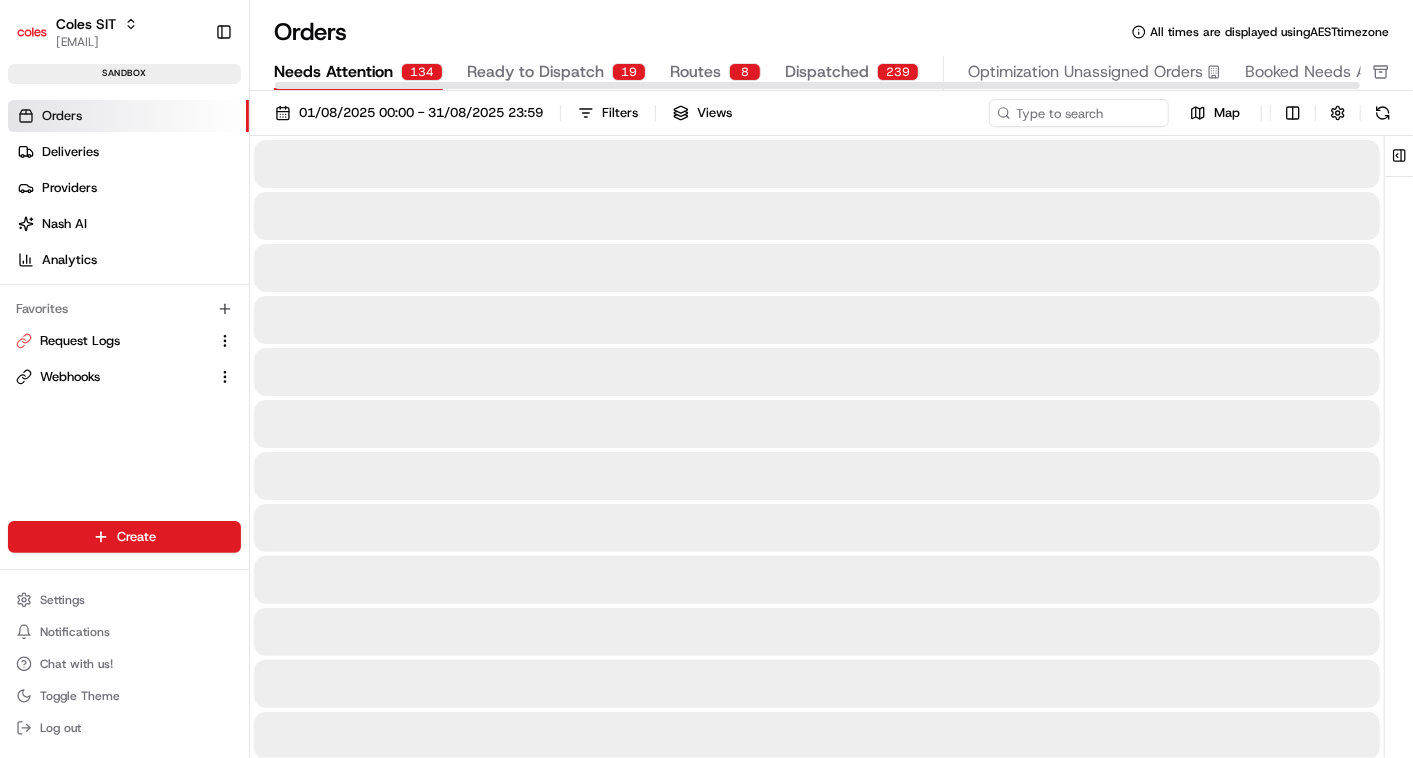 click on "Needs Attention 134" at bounding box center (358, 73) 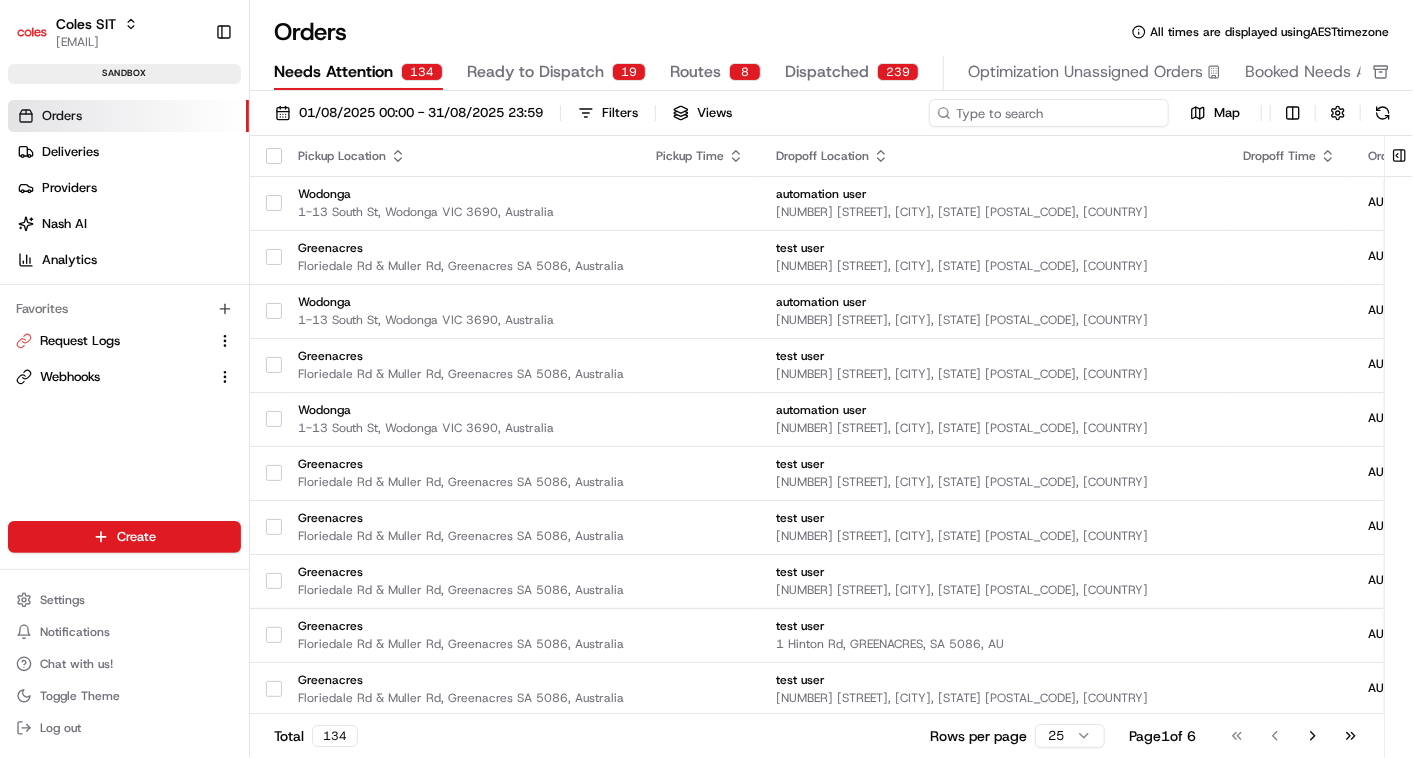 click at bounding box center [1049, 113] 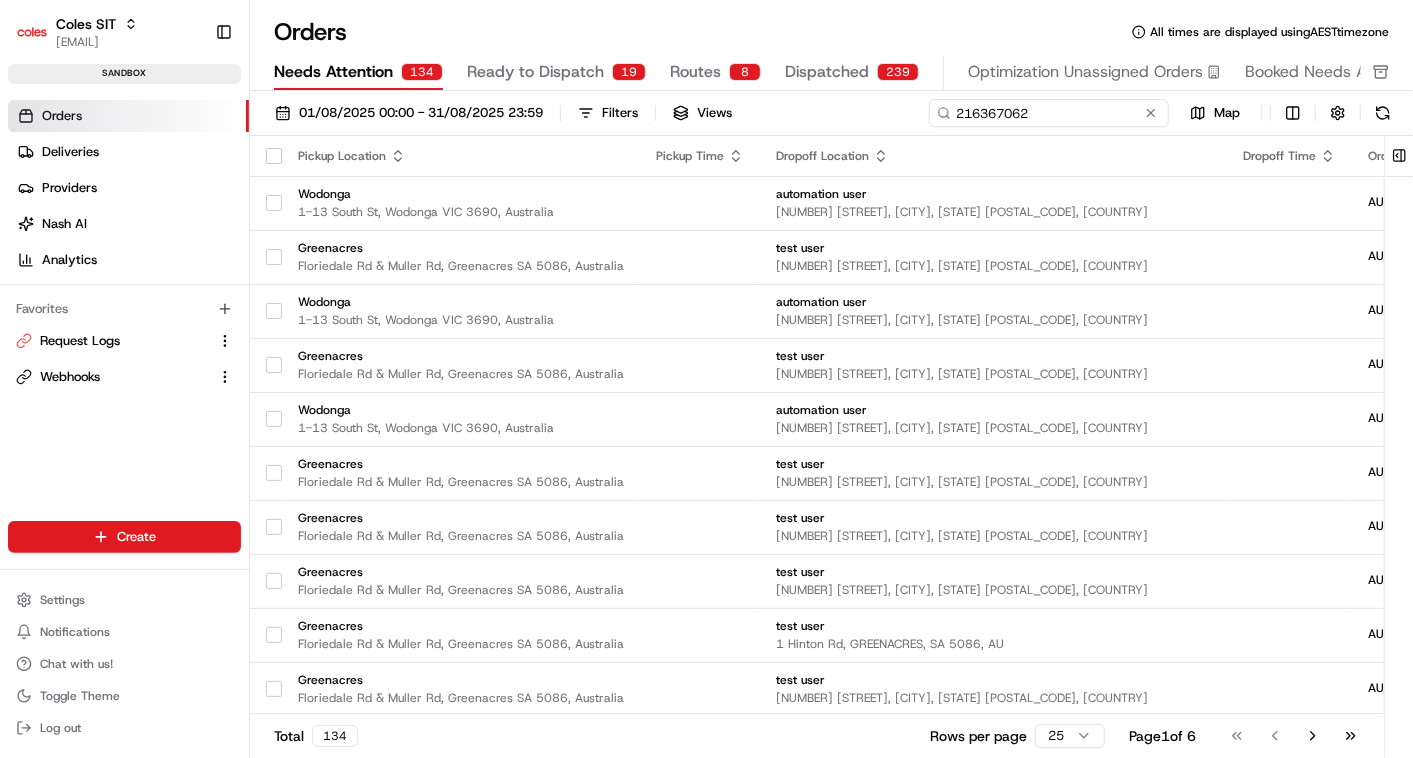 type on "216367062" 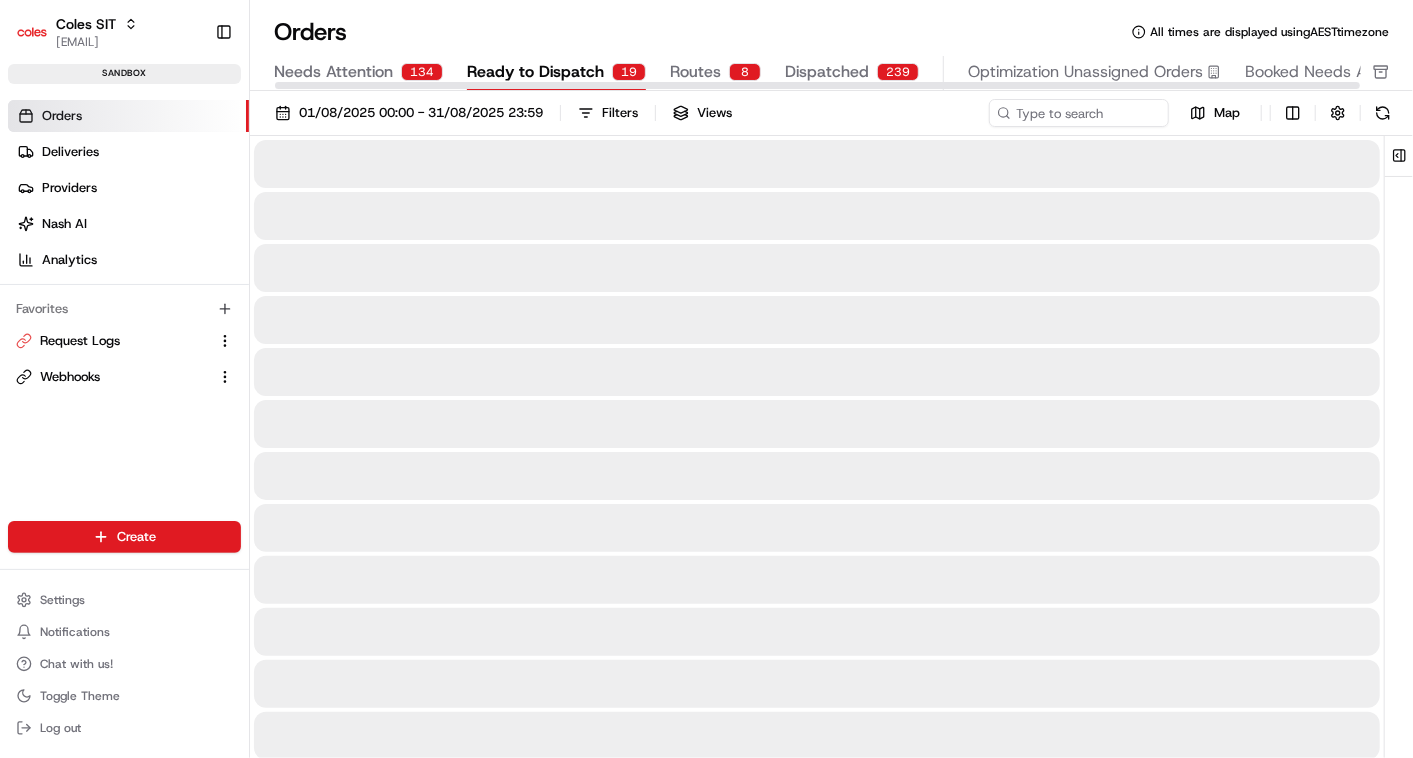click on "Ready to Dispatch" at bounding box center [535, 72] 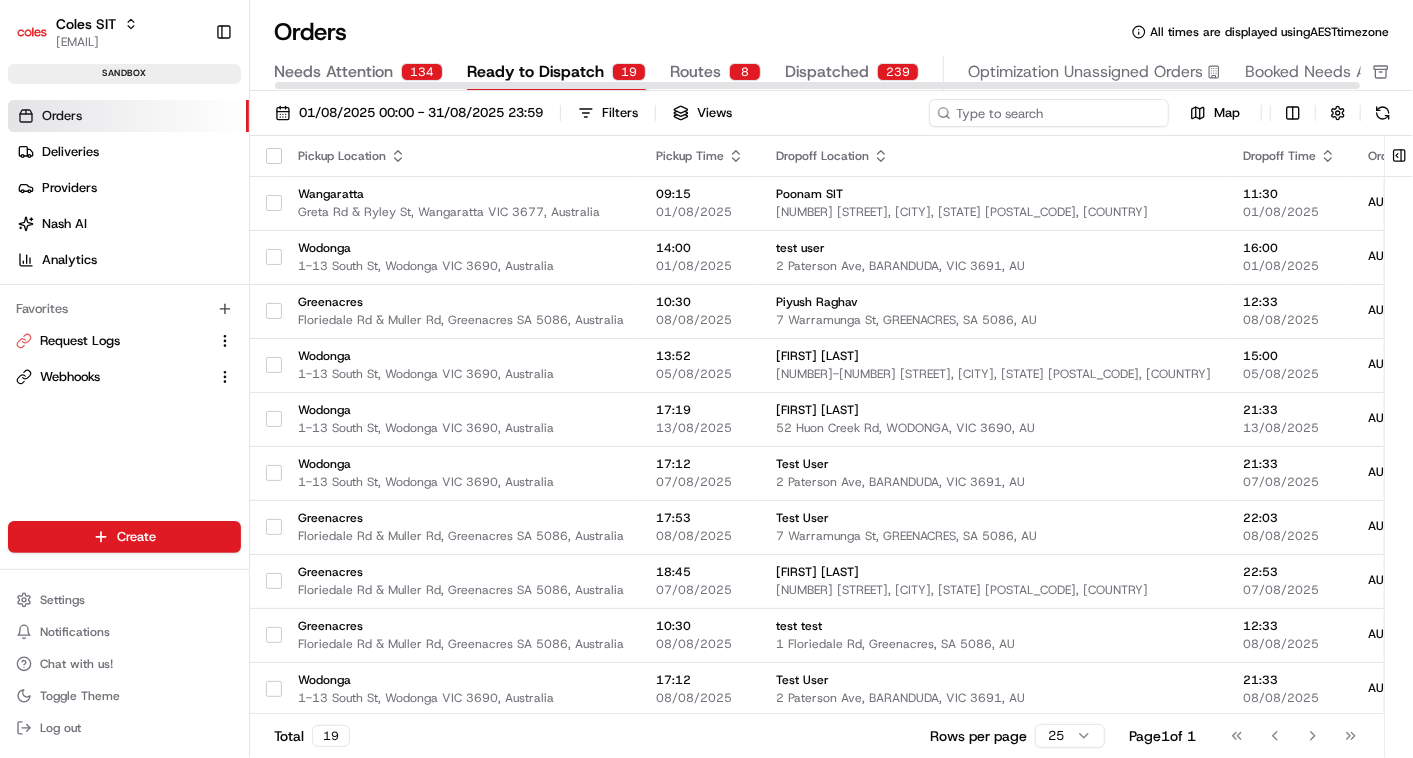 click at bounding box center [1049, 113] 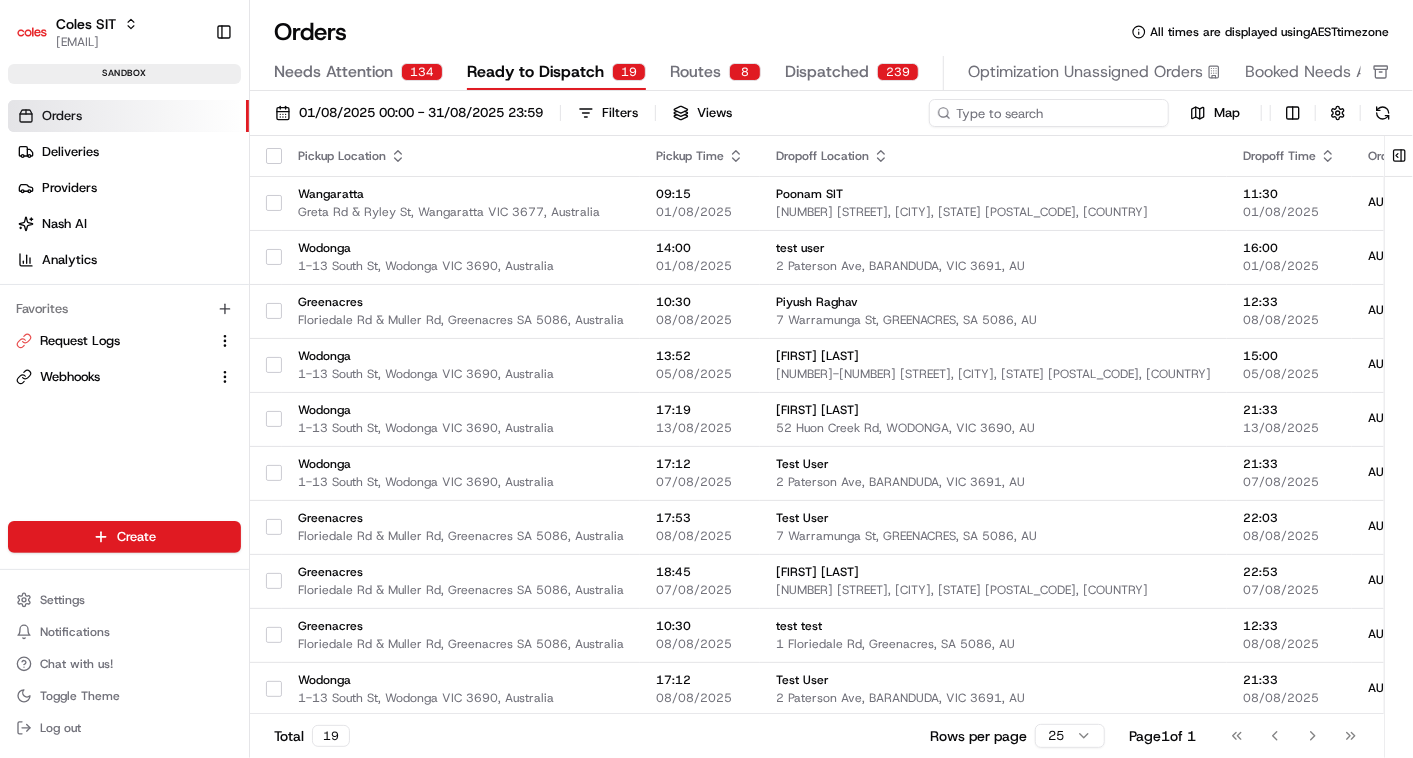 paste on "216367062" 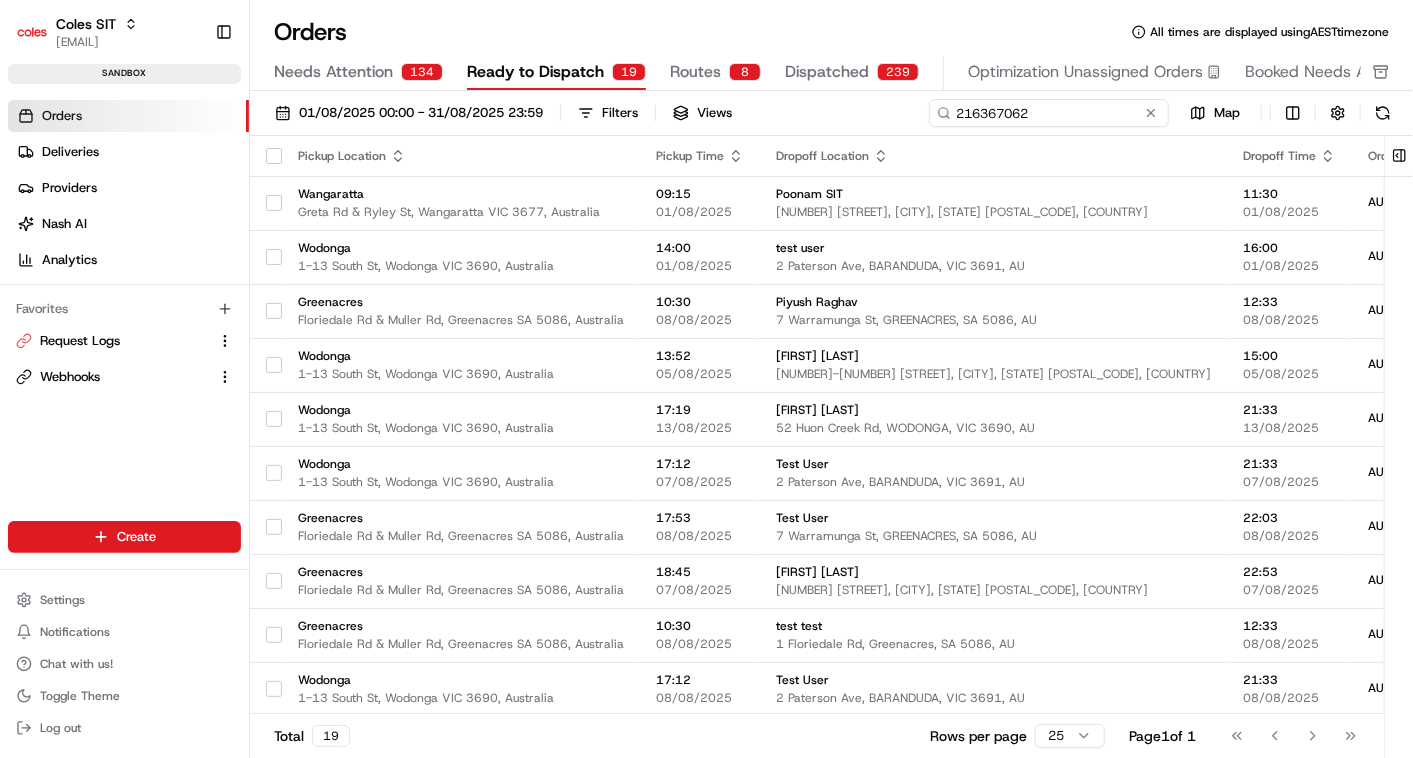 type on "216367062" 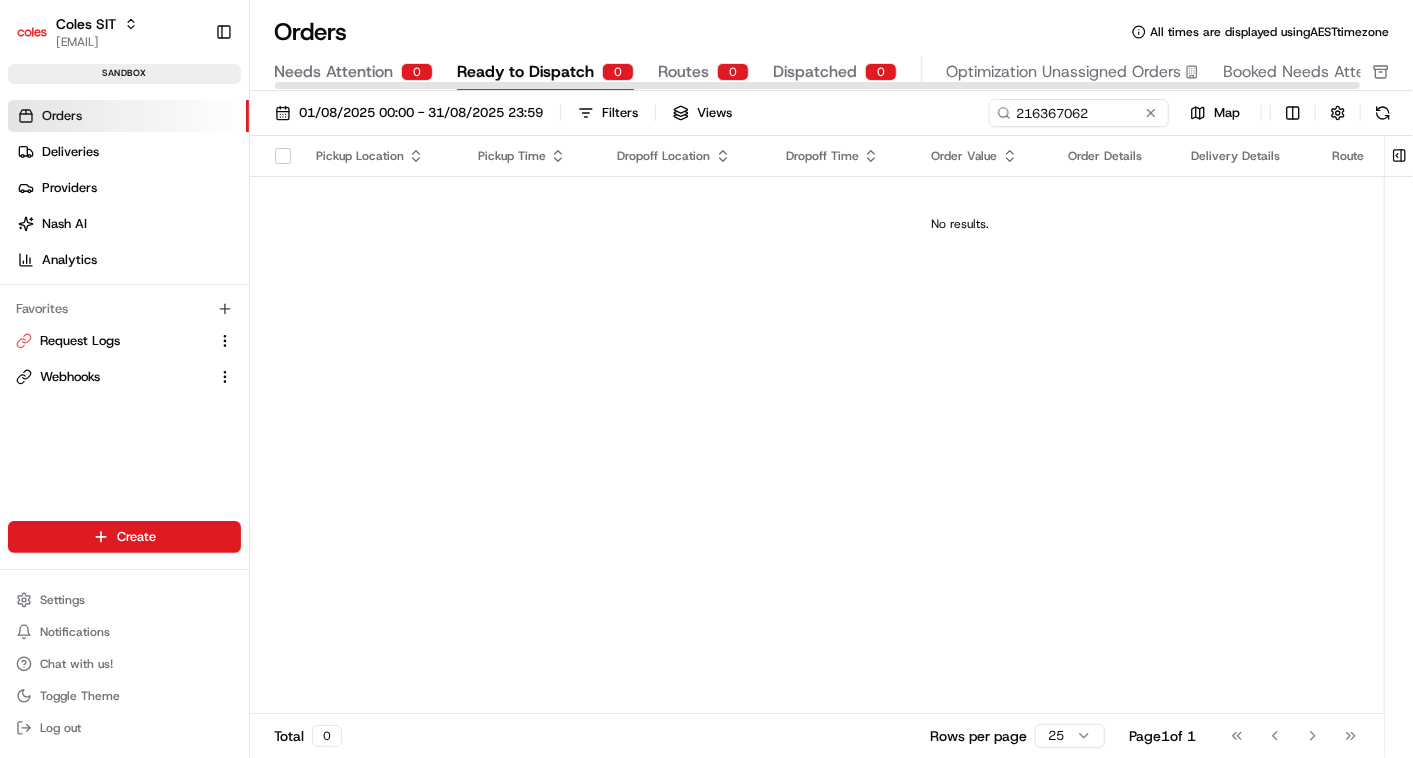 click on "Routes" at bounding box center (683, 72) 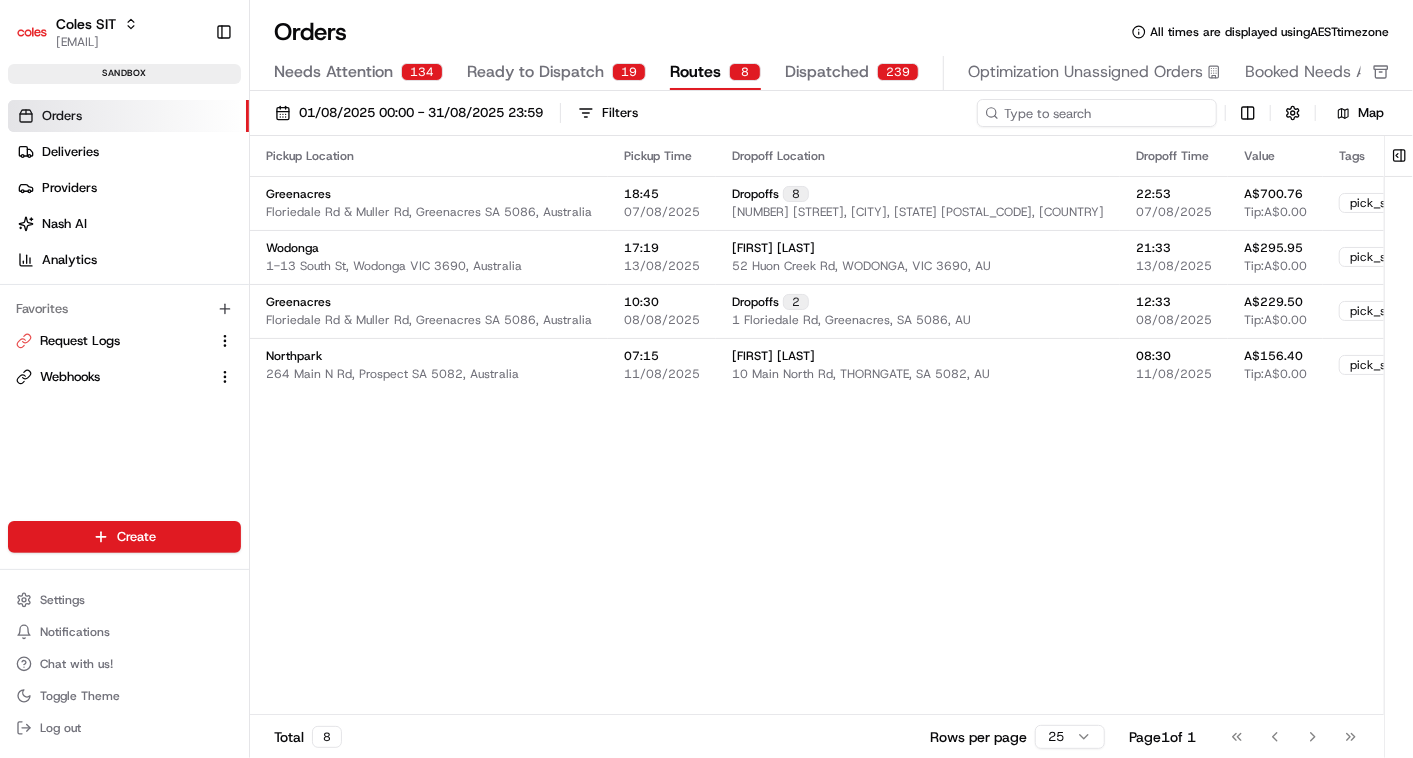 click at bounding box center [1097, 113] 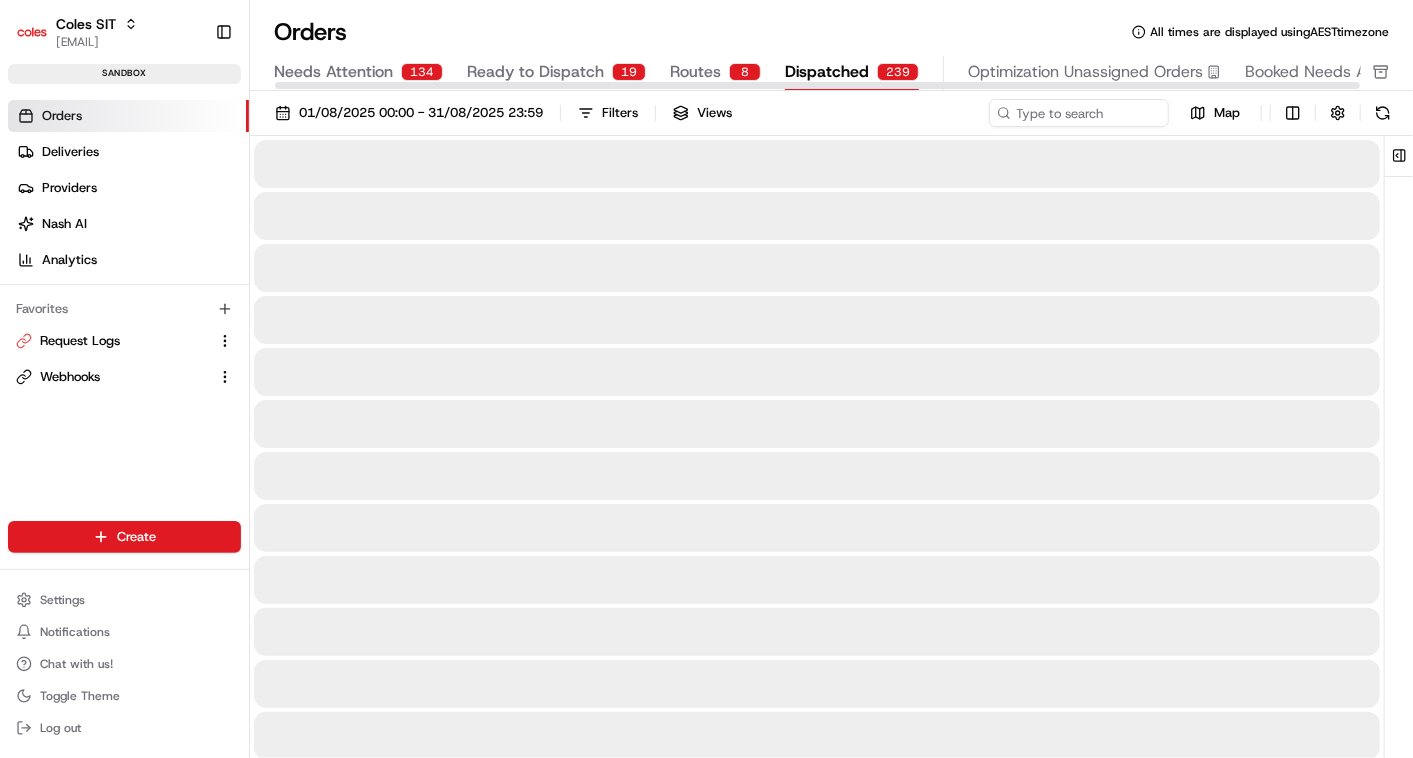 click on "Dispatched" at bounding box center (827, 72) 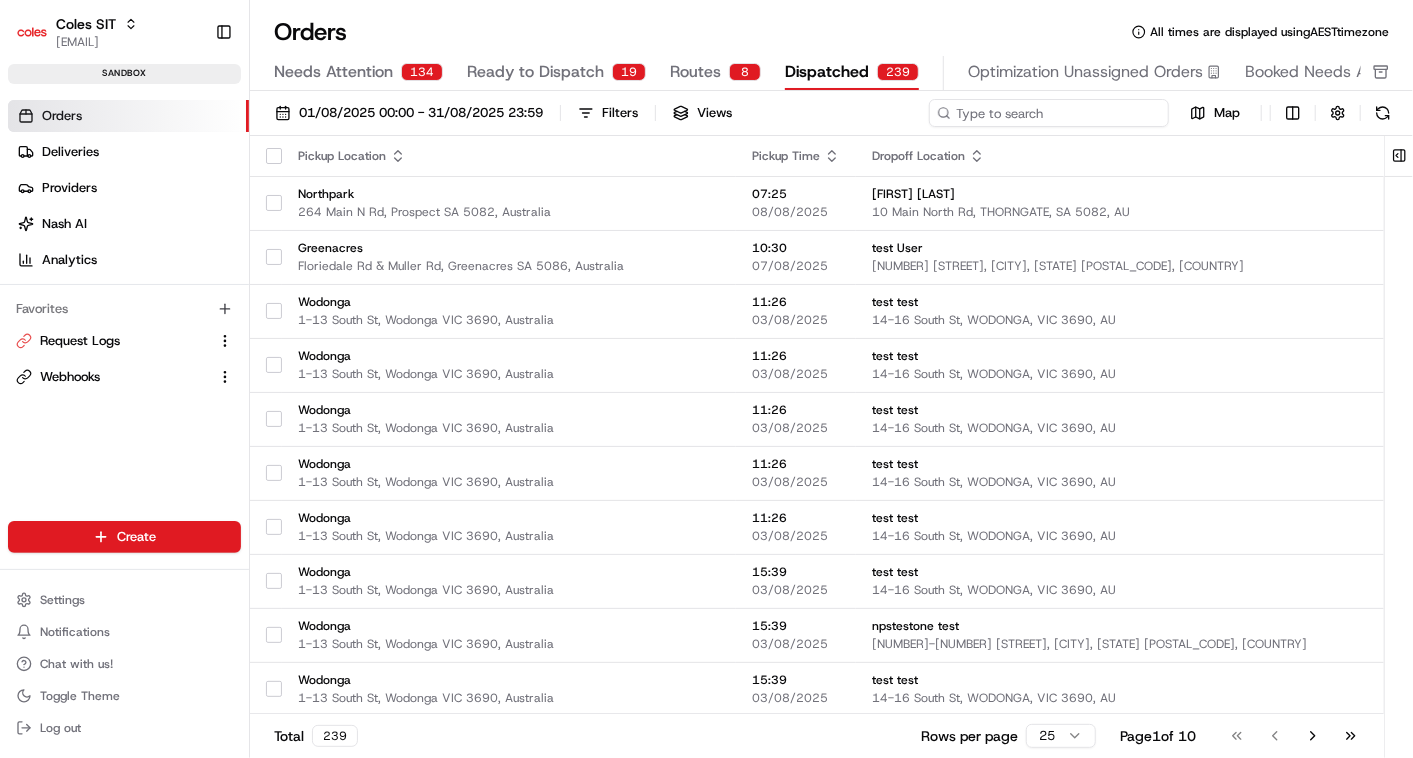 click at bounding box center [1049, 113] 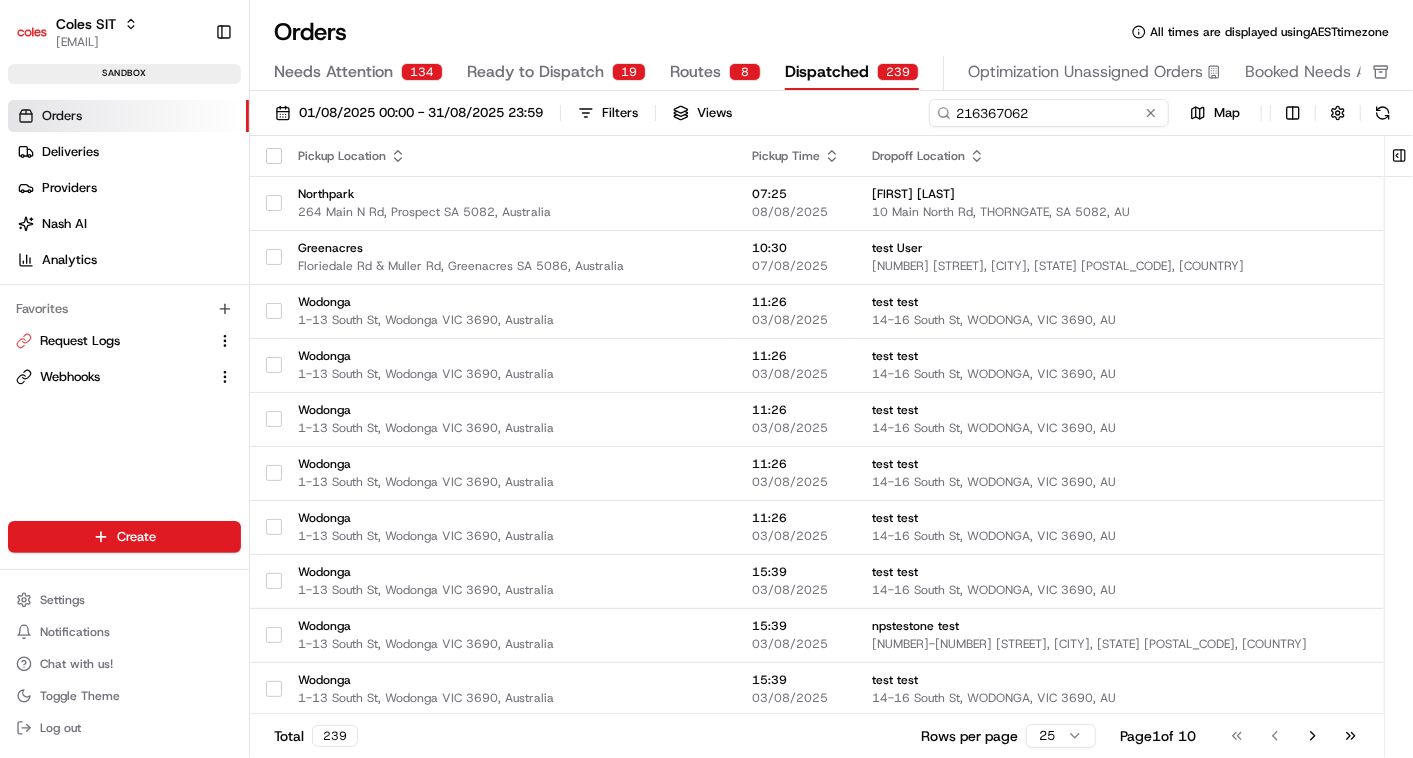 type on "216367062" 